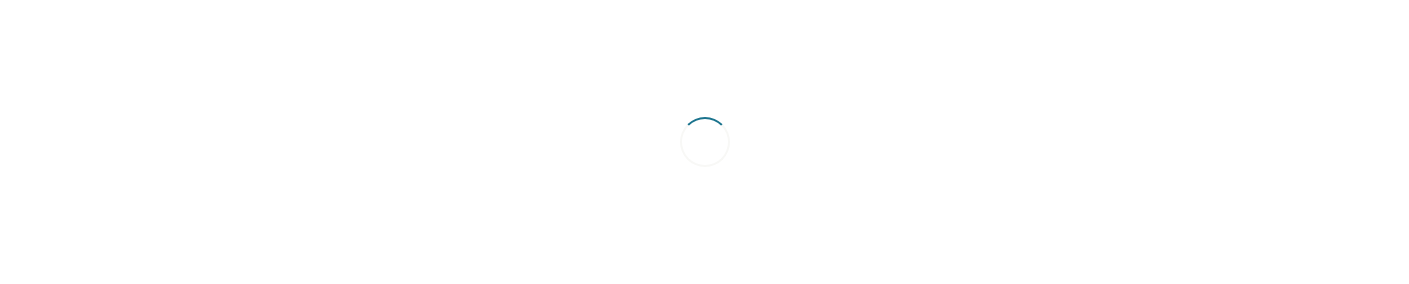 scroll, scrollTop: 0, scrollLeft: 0, axis: both 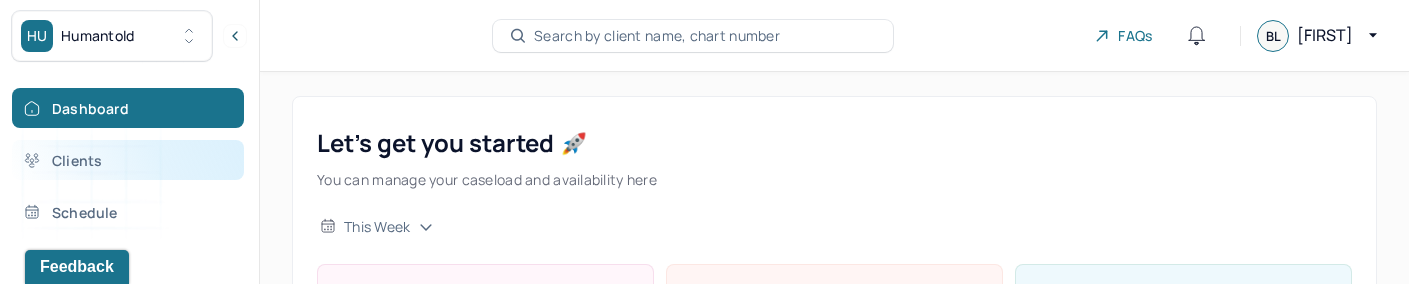 click on "Clients" at bounding box center [128, 160] 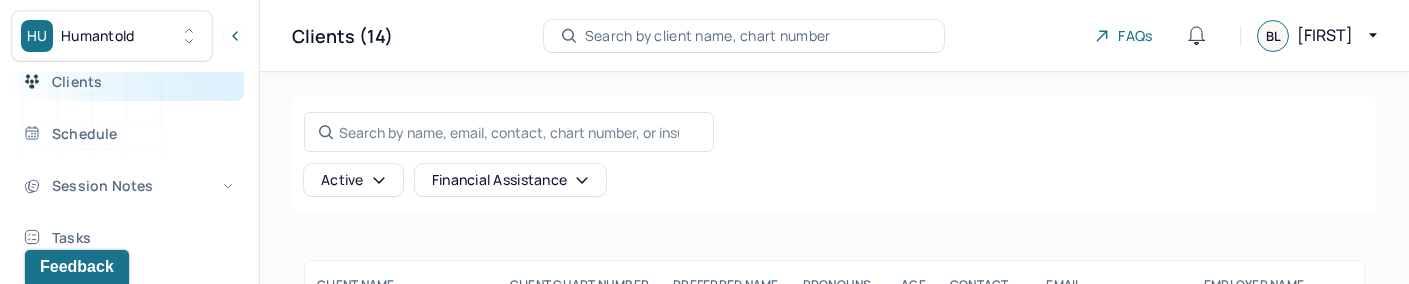 scroll, scrollTop: 81, scrollLeft: 0, axis: vertical 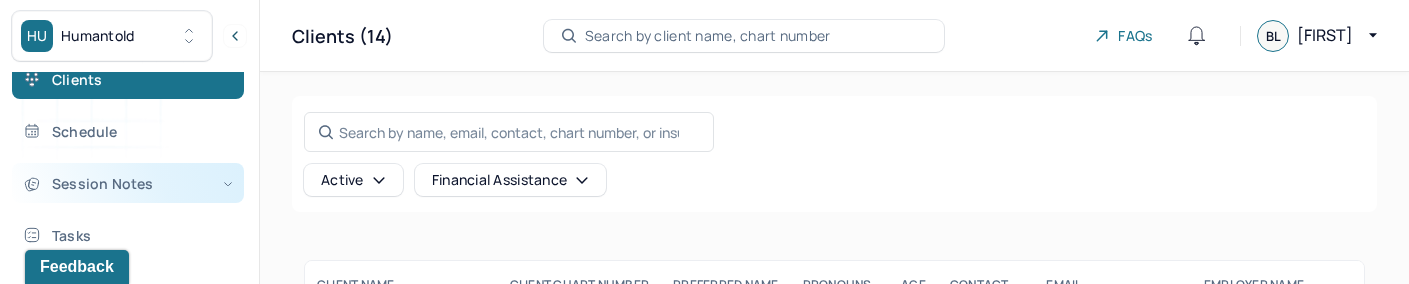 click on "Session Notes" at bounding box center (128, 183) 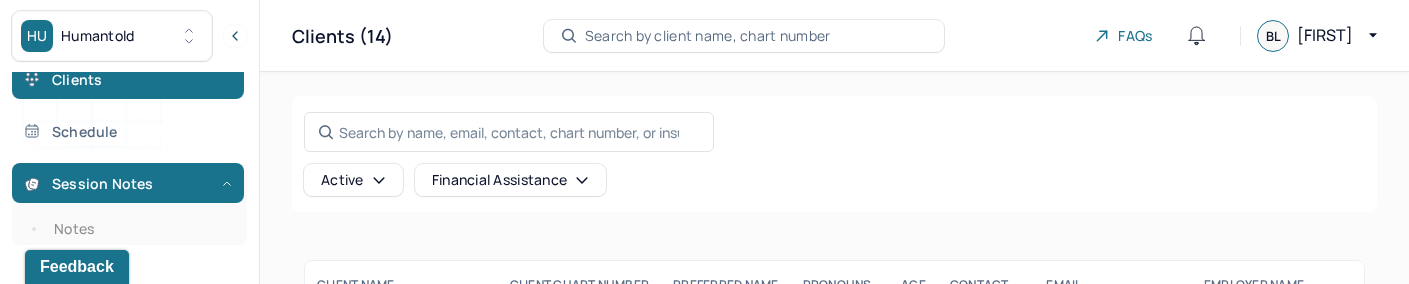 scroll, scrollTop: 12, scrollLeft: 0, axis: vertical 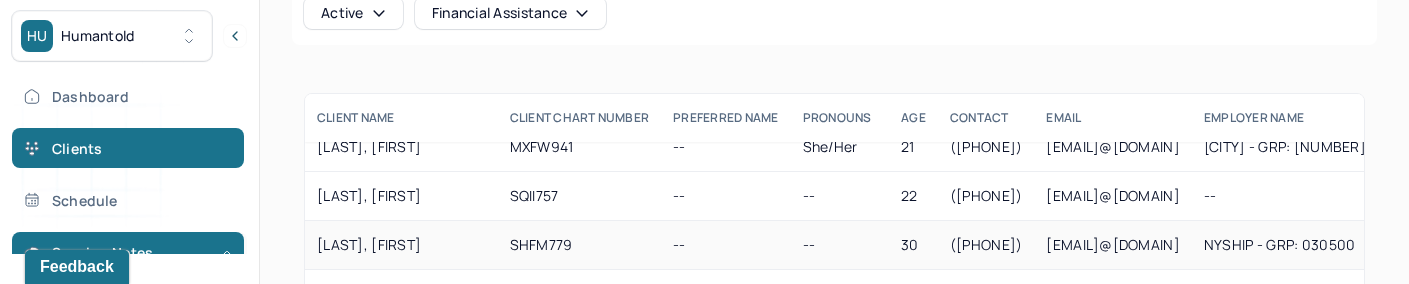click on "[LAST], [FIRST]" at bounding box center [401, 245] 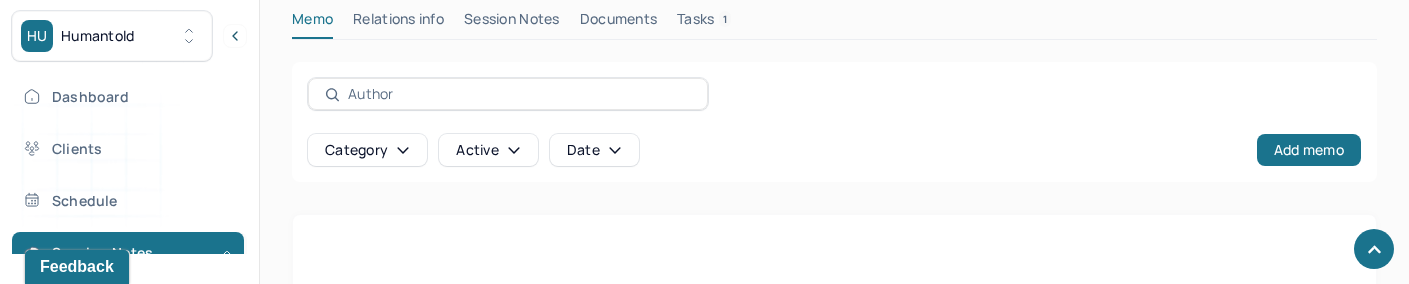 scroll, scrollTop: 640, scrollLeft: 0, axis: vertical 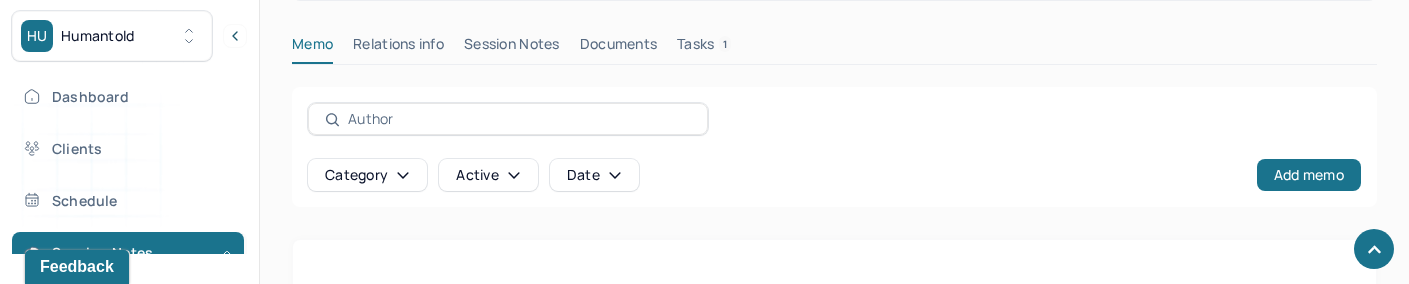 click on "Session Notes" at bounding box center [512, 48] 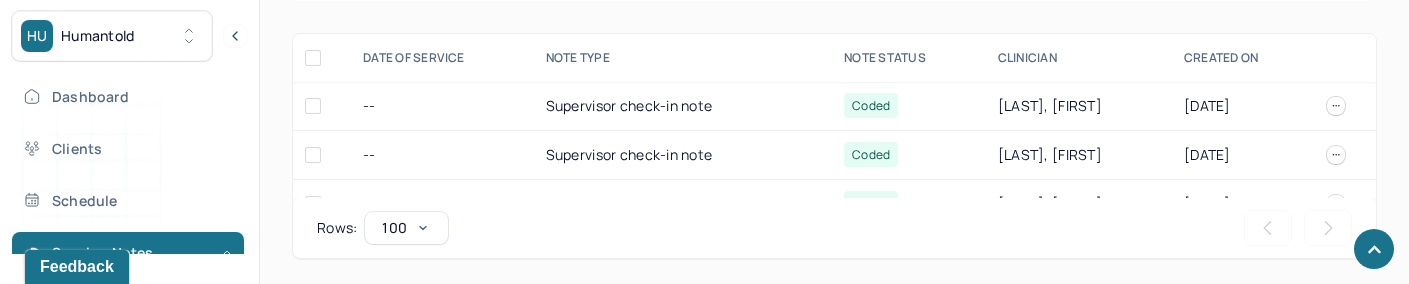 scroll, scrollTop: 842, scrollLeft: 0, axis: vertical 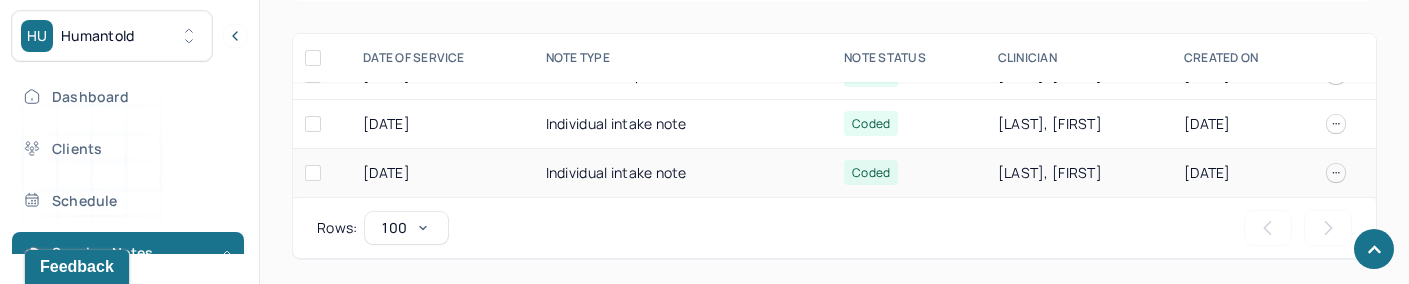 click on "Individual intake note" at bounding box center [683, 173] 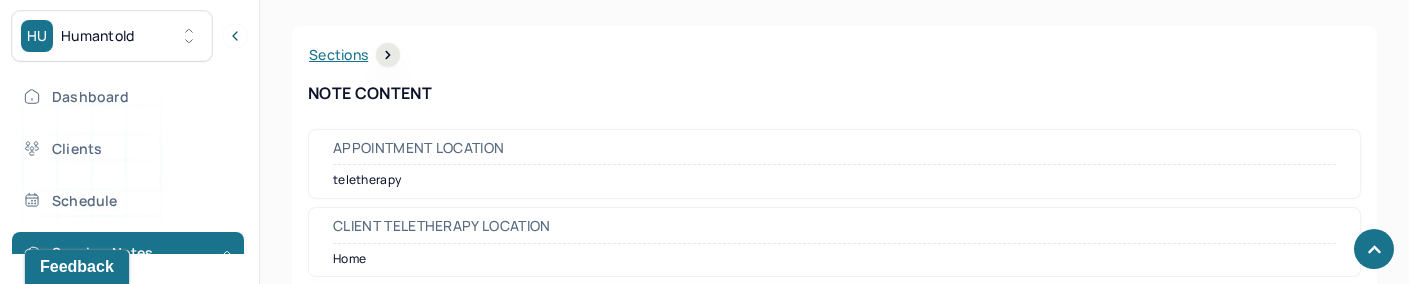 scroll, scrollTop: 664, scrollLeft: 0, axis: vertical 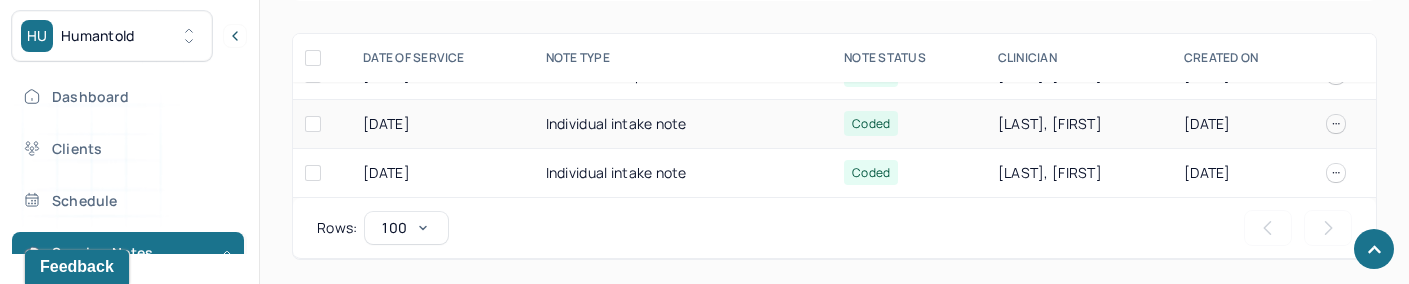 click on "Individual intake note" at bounding box center [683, 124] 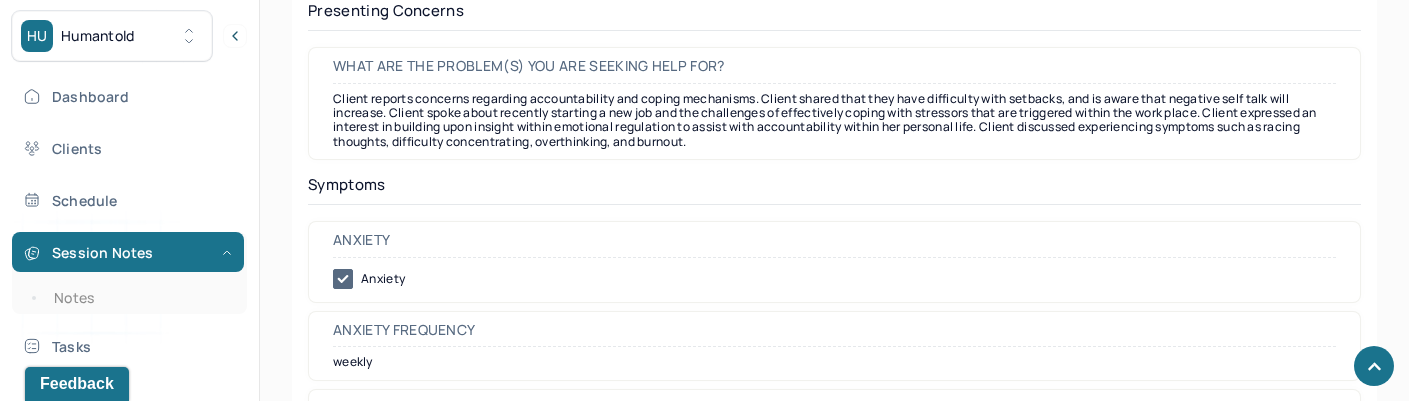 scroll, scrollTop: 2829, scrollLeft: 0, axis: vertical 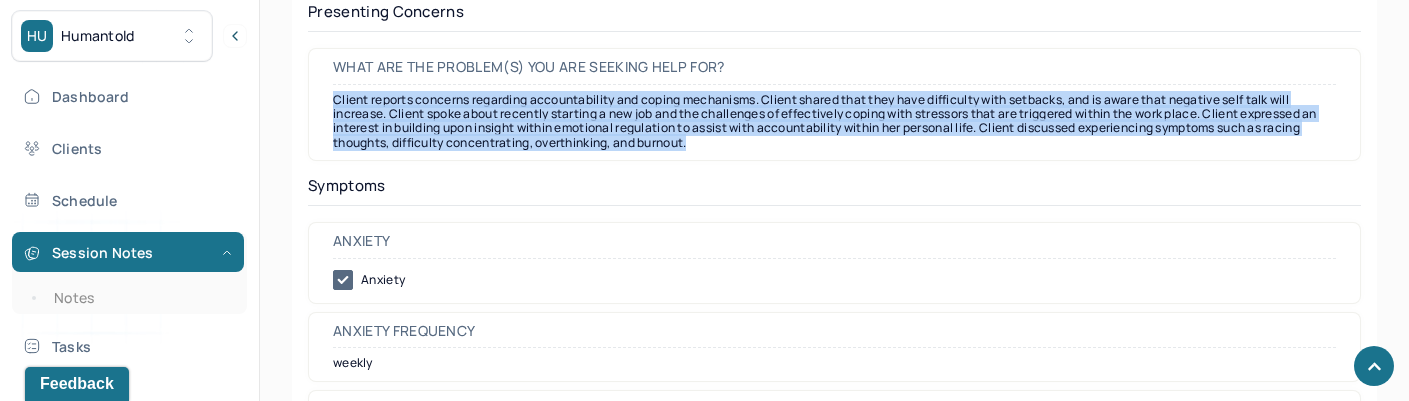 drag, startPoint x: 745, startPoint y: 148, endPoint x: 335, endPoint y: 95, distance: 413.4114 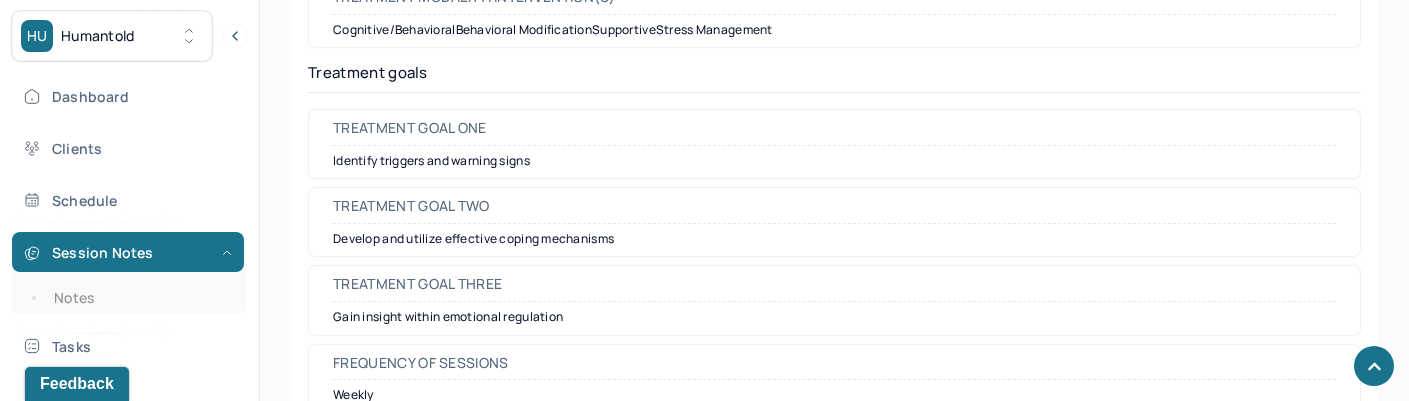 scroll, scrollTop: 9129, scrollLeft: 0, axis: vertical 